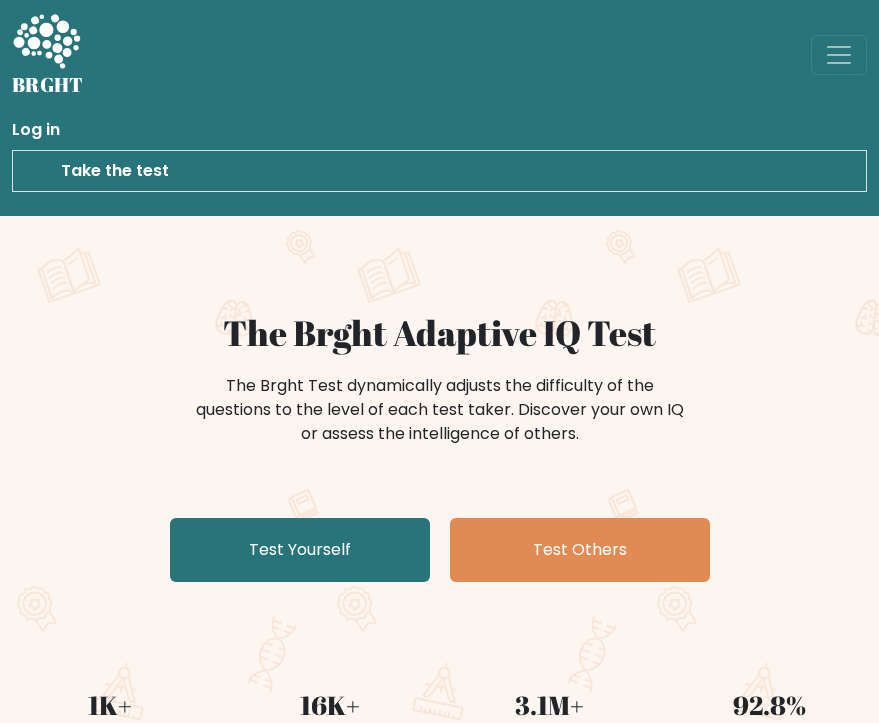 scroll, scrollTop: 0, scrollLeft: 0, axis: both 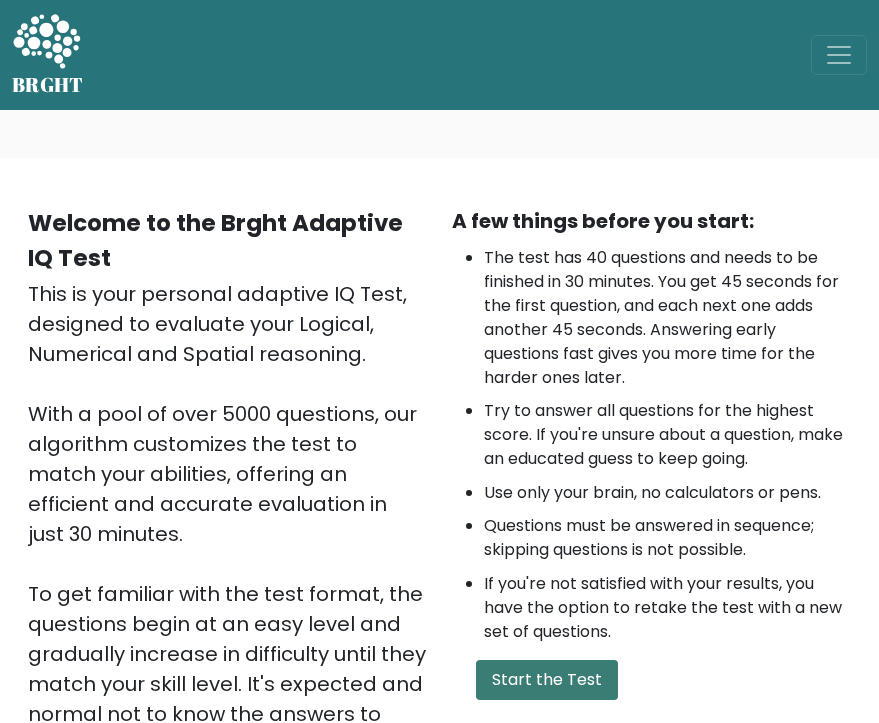 click on "Start the Test" at bounding box center (547, 680) 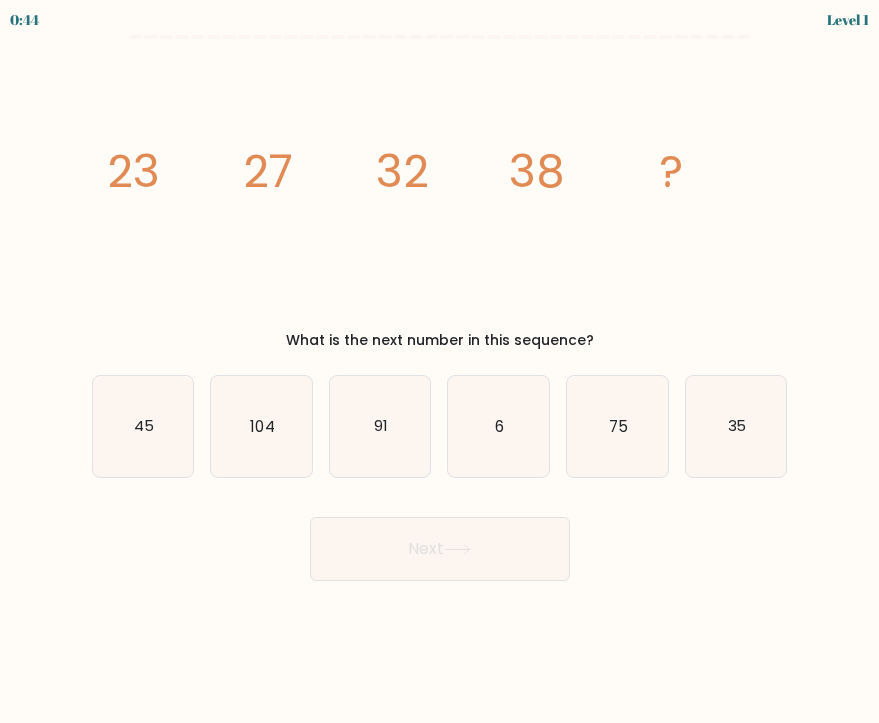 scroll, scrollTop: 0, scrollLeft: 0, axis: both 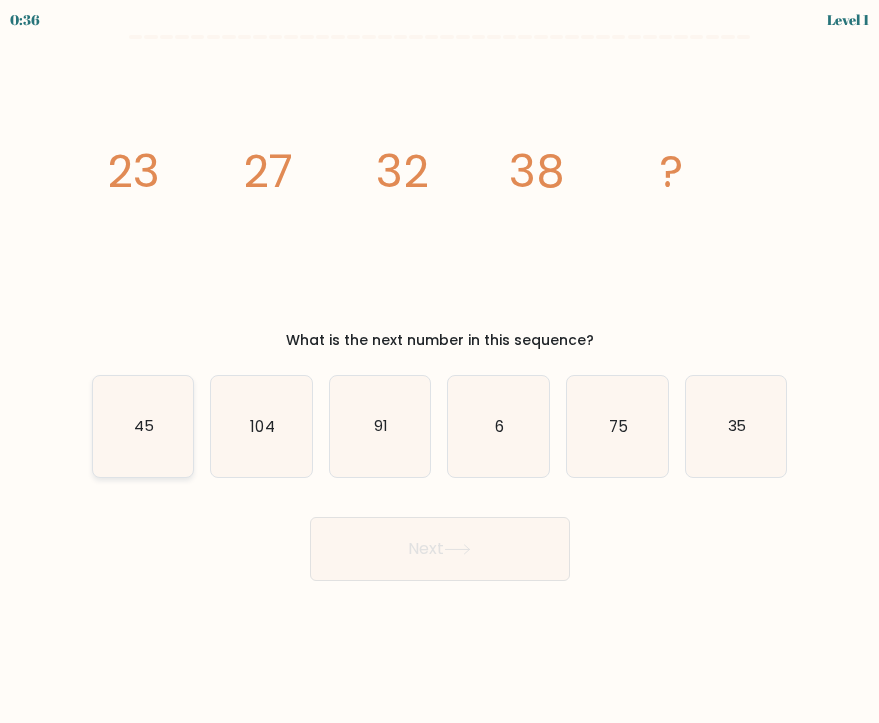 click on "45" 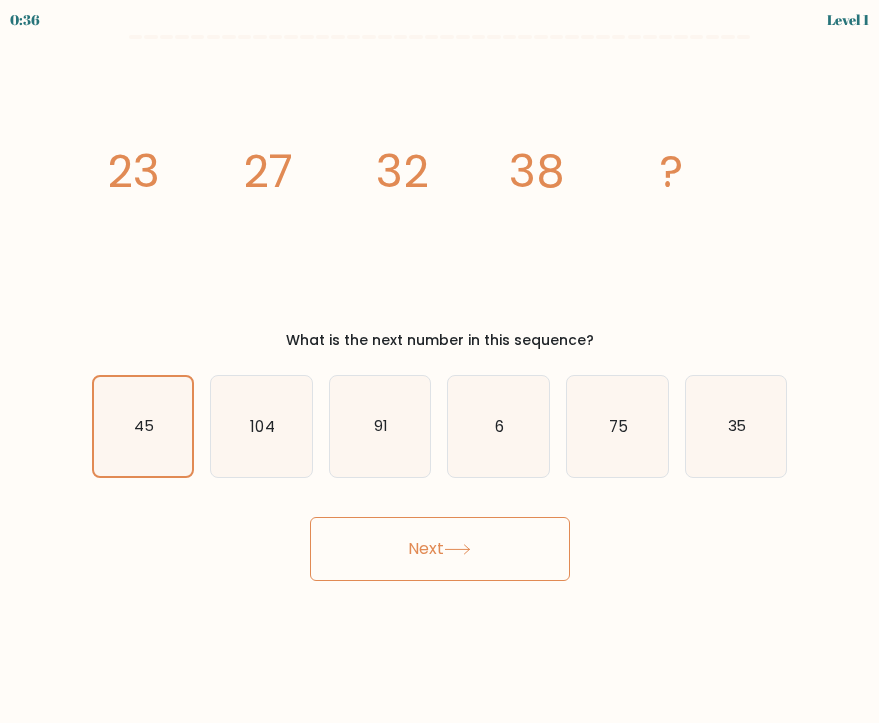 click 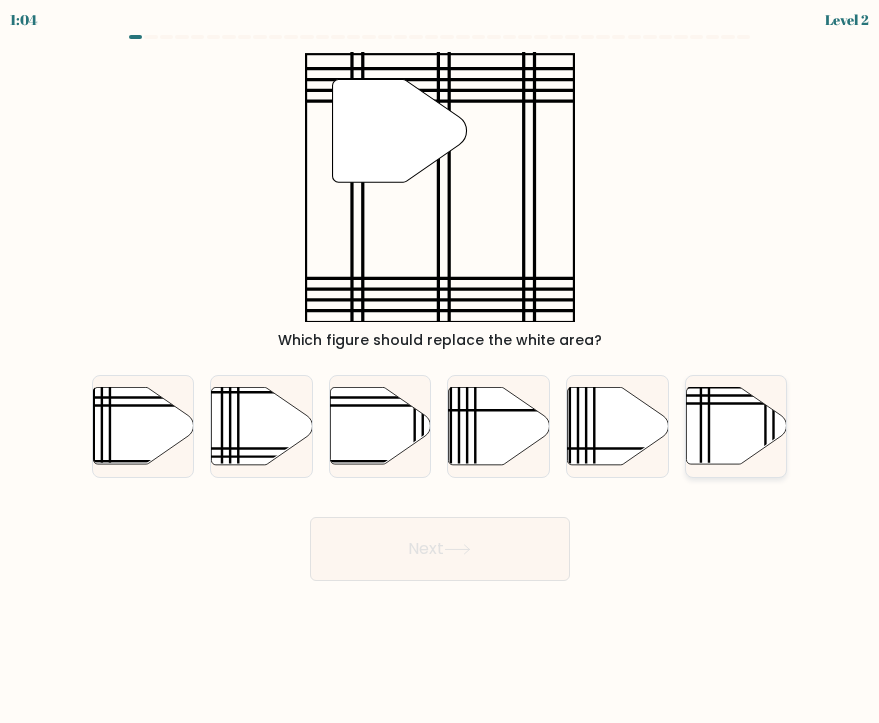 click 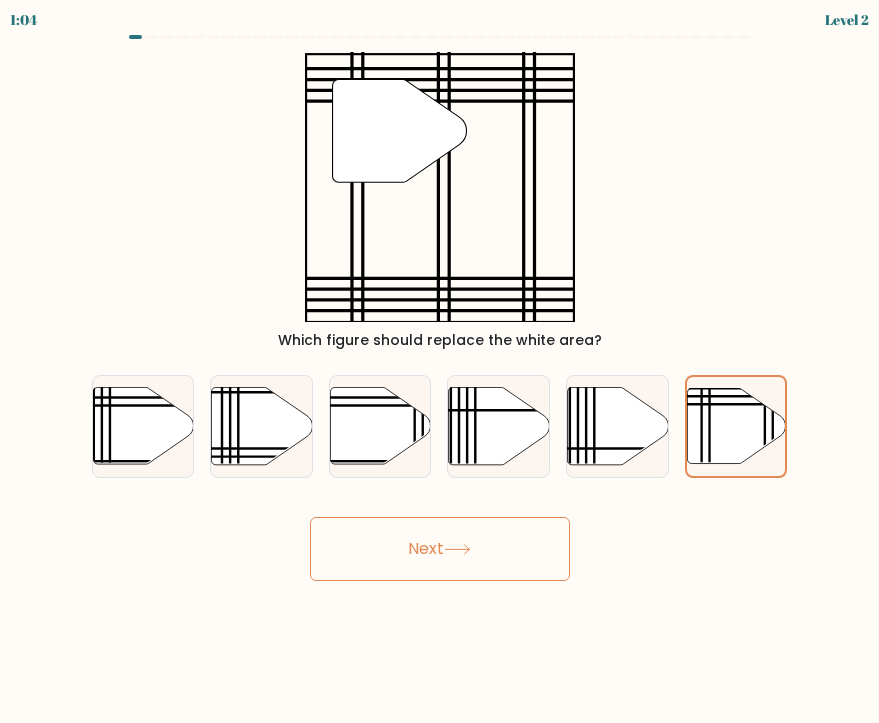 click on "Next" at bounding box center (440, 549) 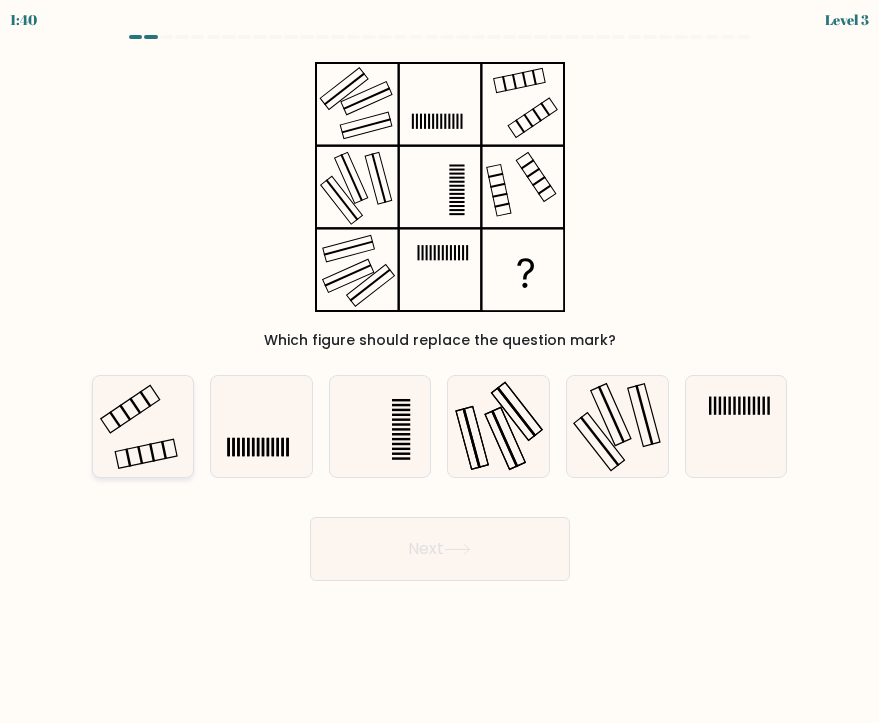 click 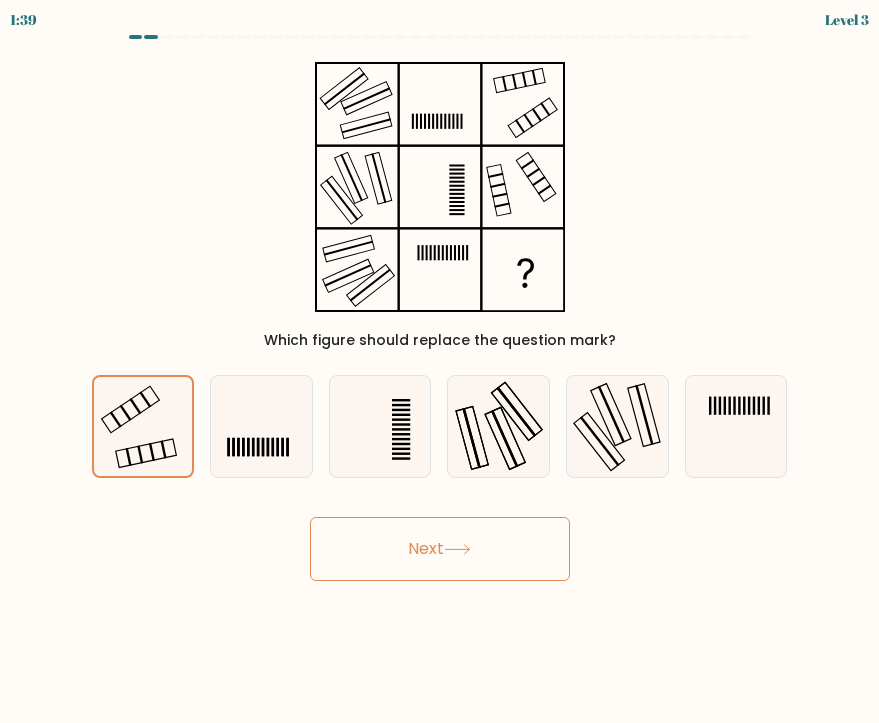 click on "Next" at bounding box center [440, 549] 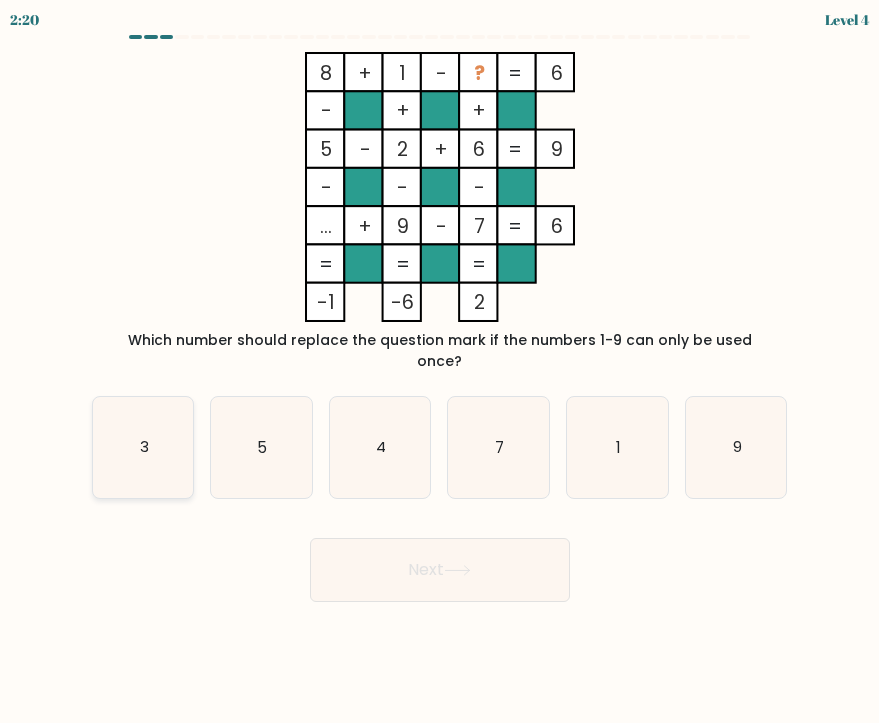 click on "3" 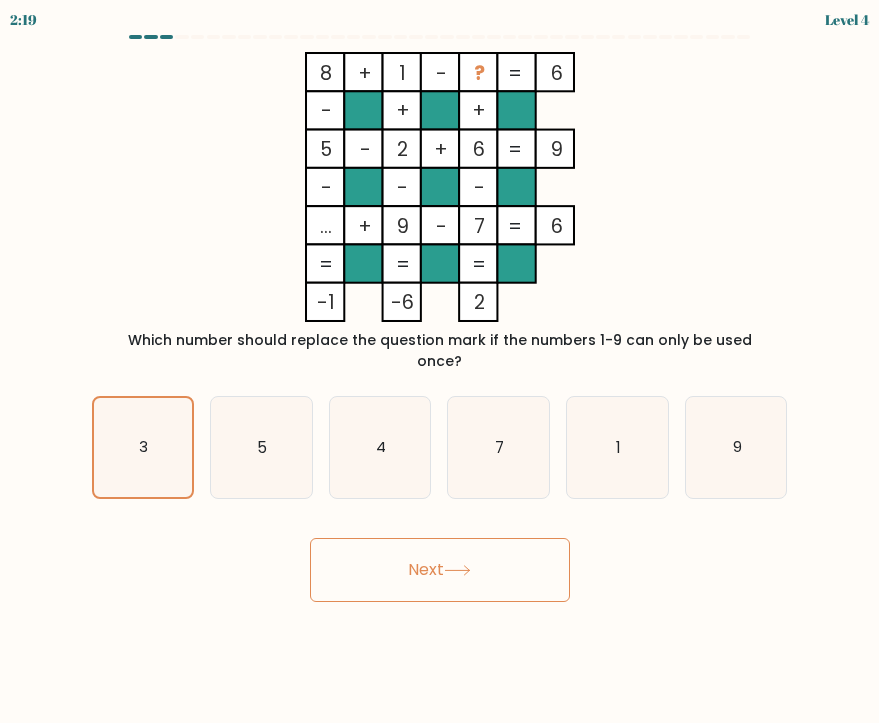 click on "Next" at bounding box center [440, 570] 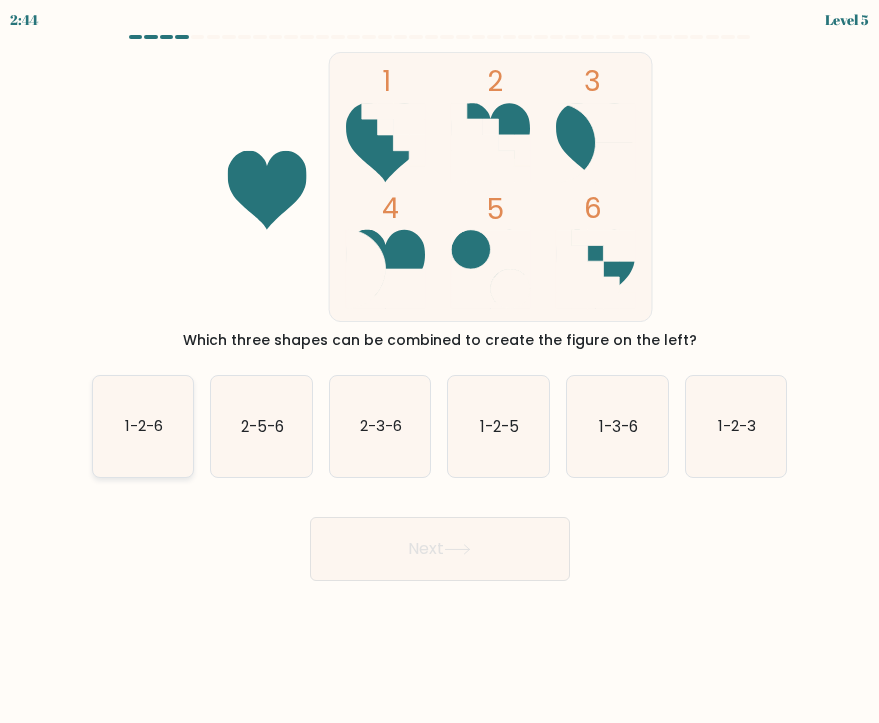 click on "1-2-6" 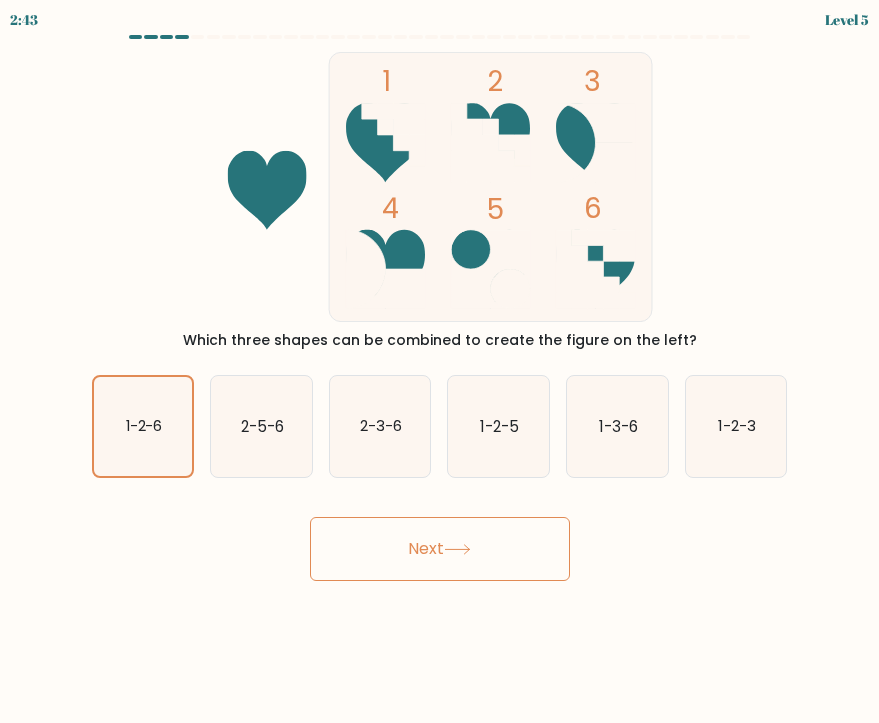 click on "Next" at bounding box center [440, 549] 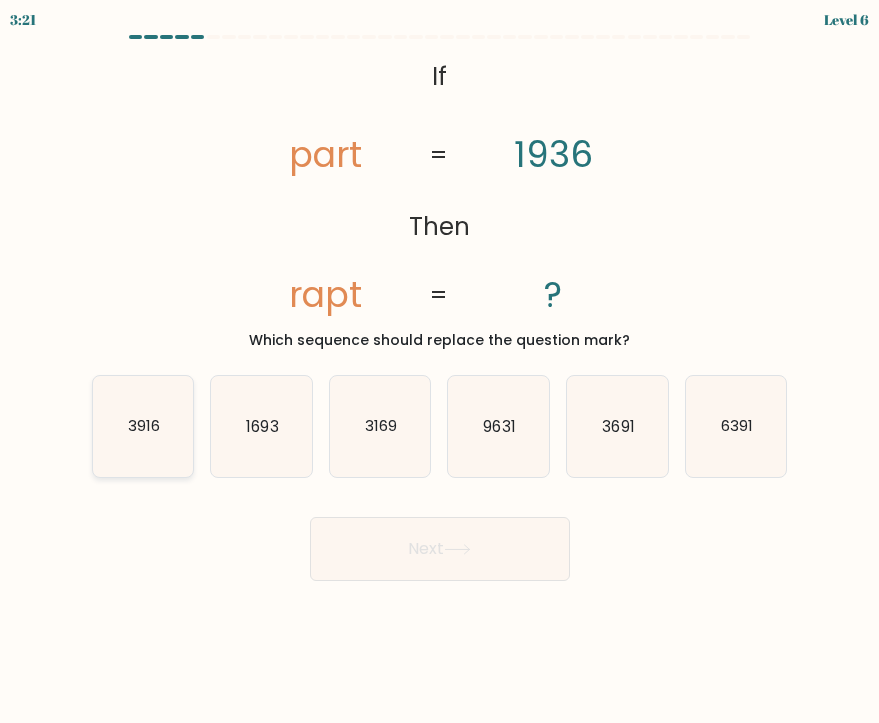 click on "3916" 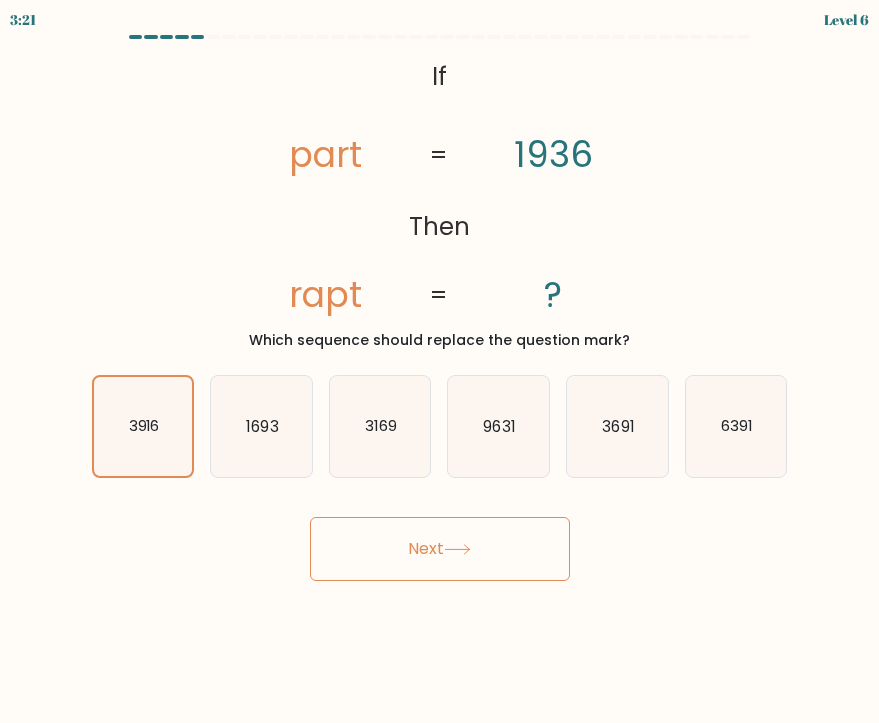 click on "Next" at bounding box center [440, 549] 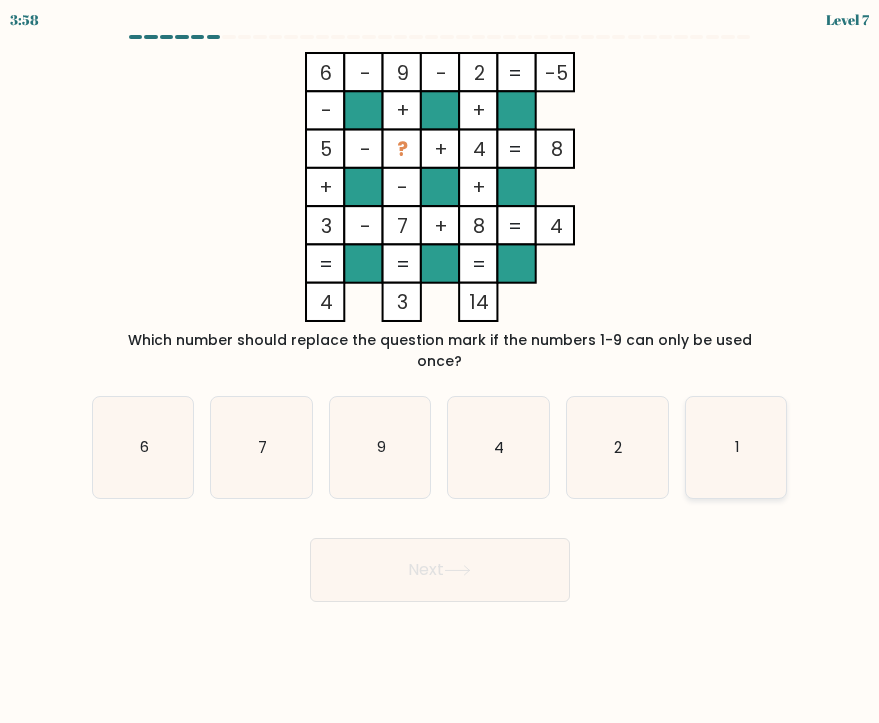 click on "1" 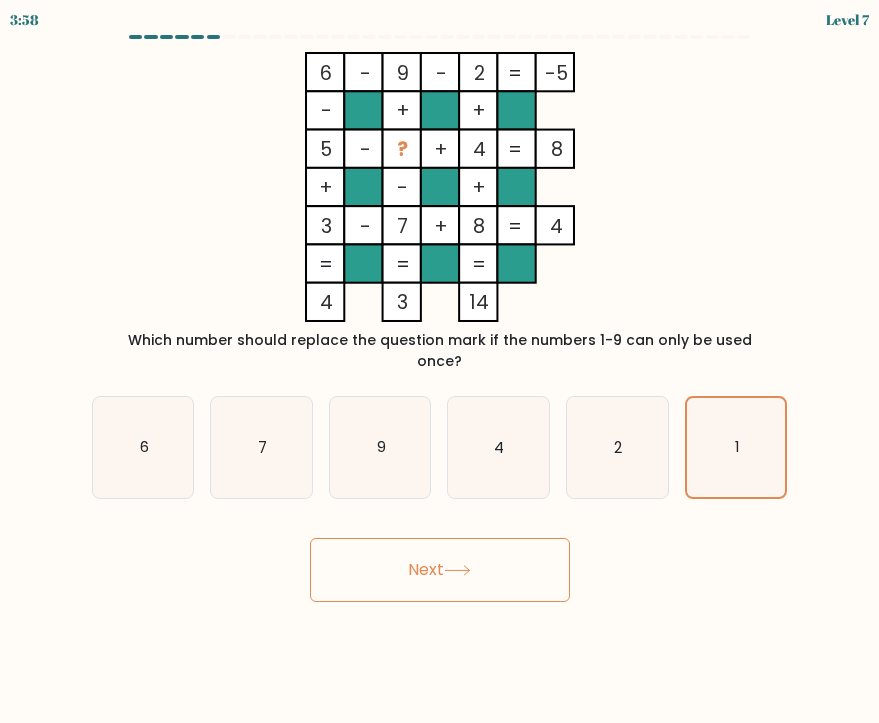 click on "Next" at bounding box center (440, 570) 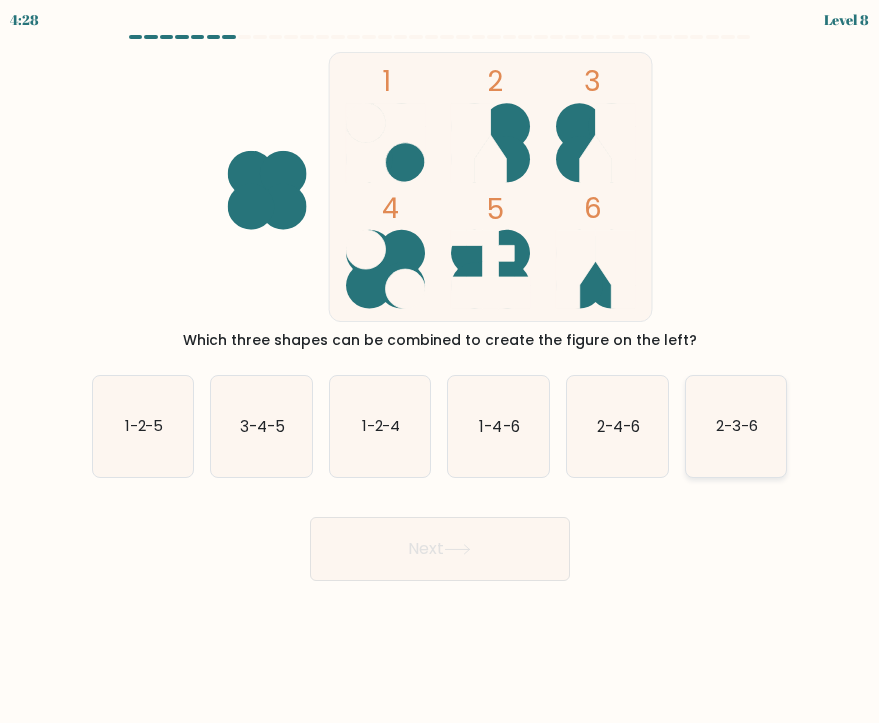 click on "2-3-6" 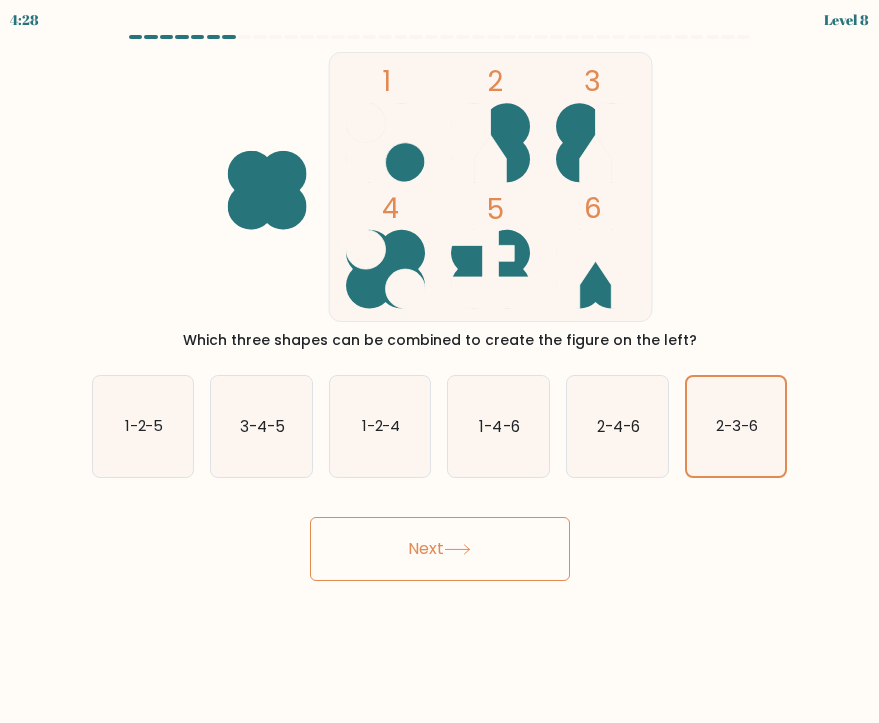 click on "Next" at bounding box center (440, 549) 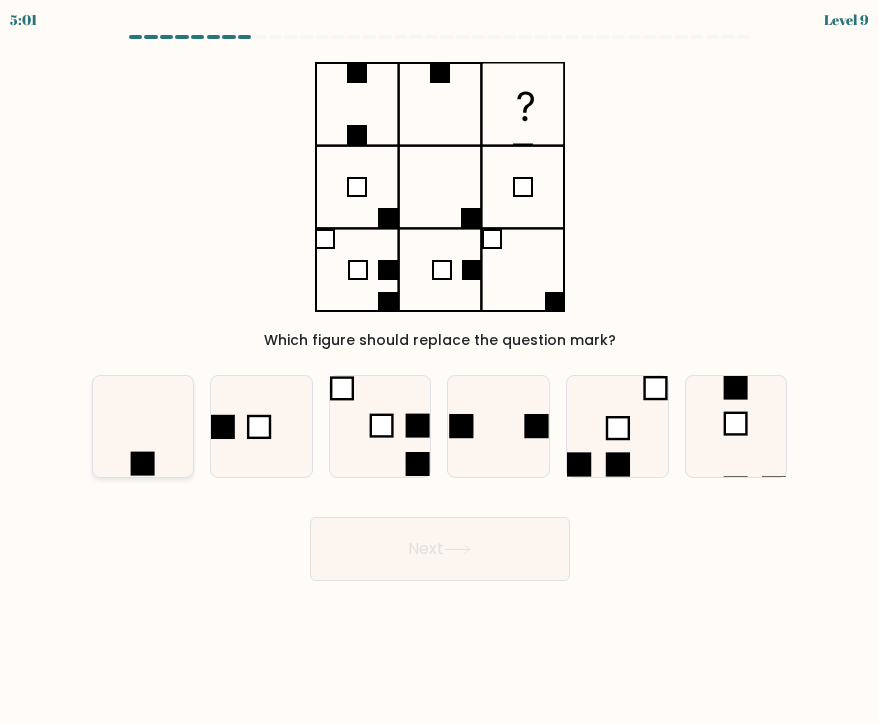 click 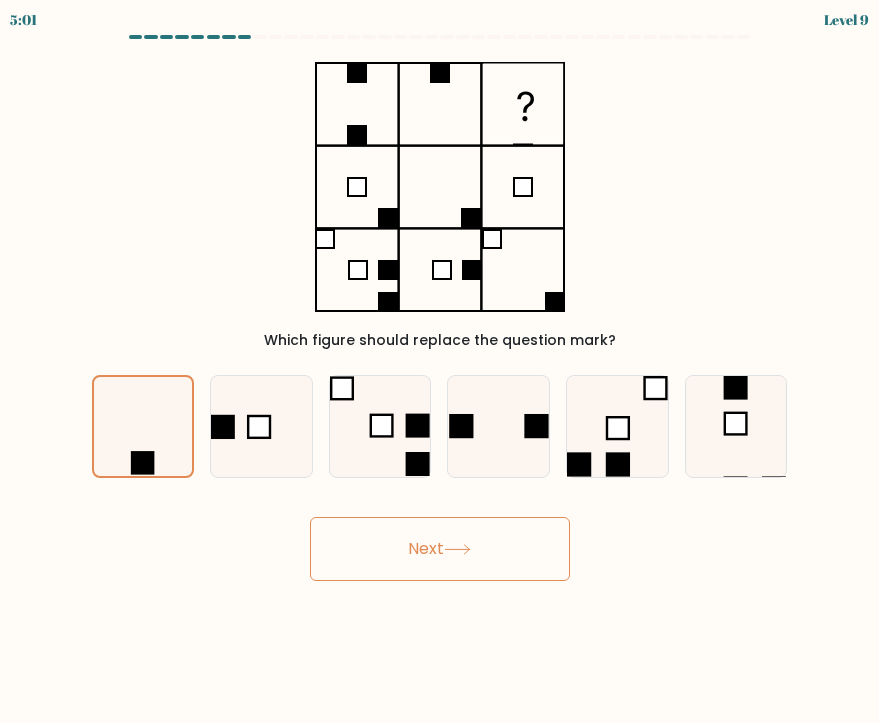 click on "Next" at bounding box center (440, 549) 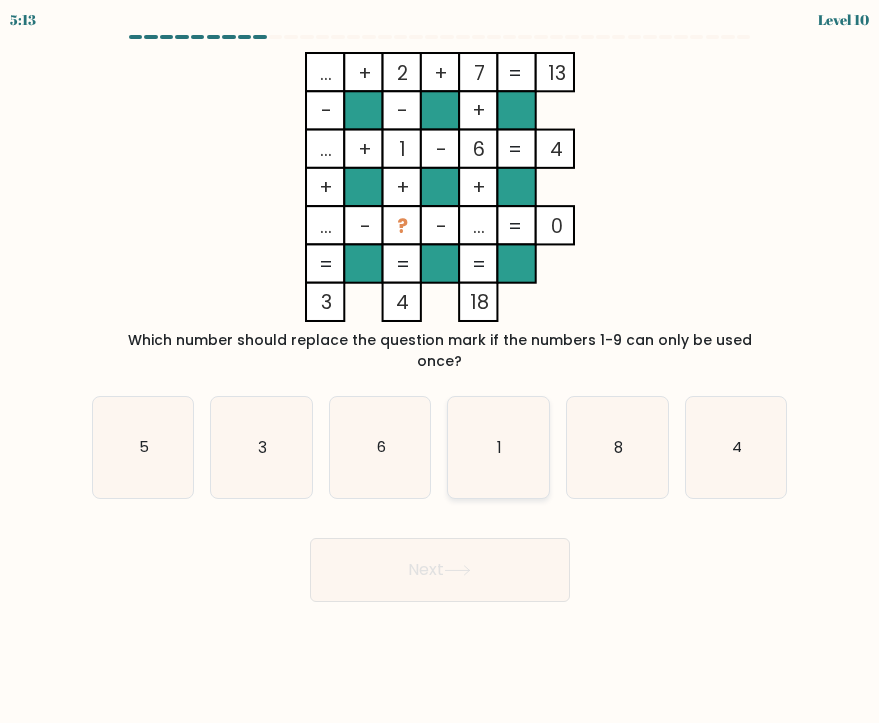 click on "1" 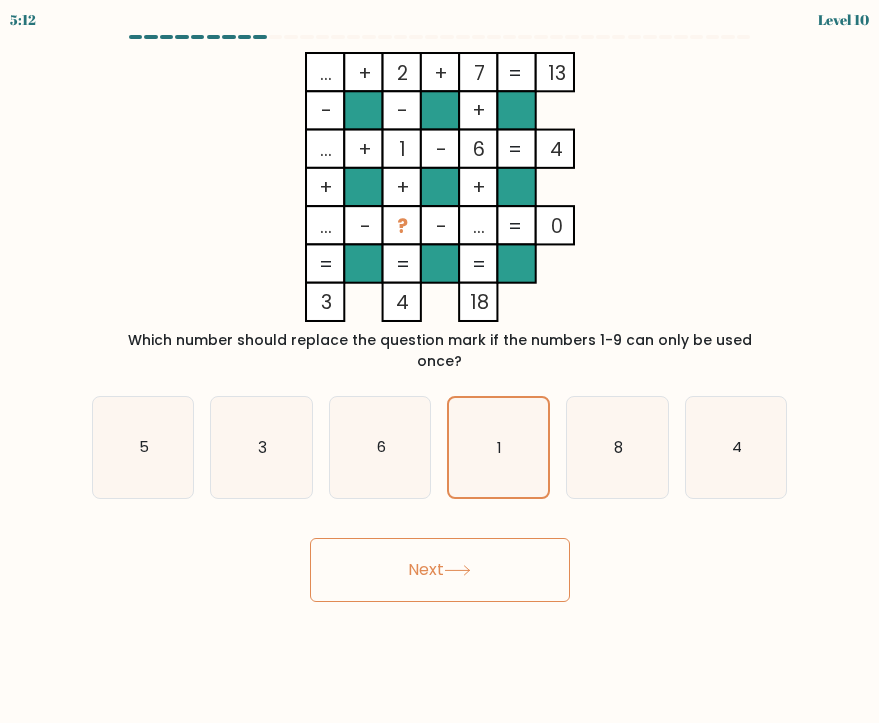 click on "Next" at bounding box center (440, 570) 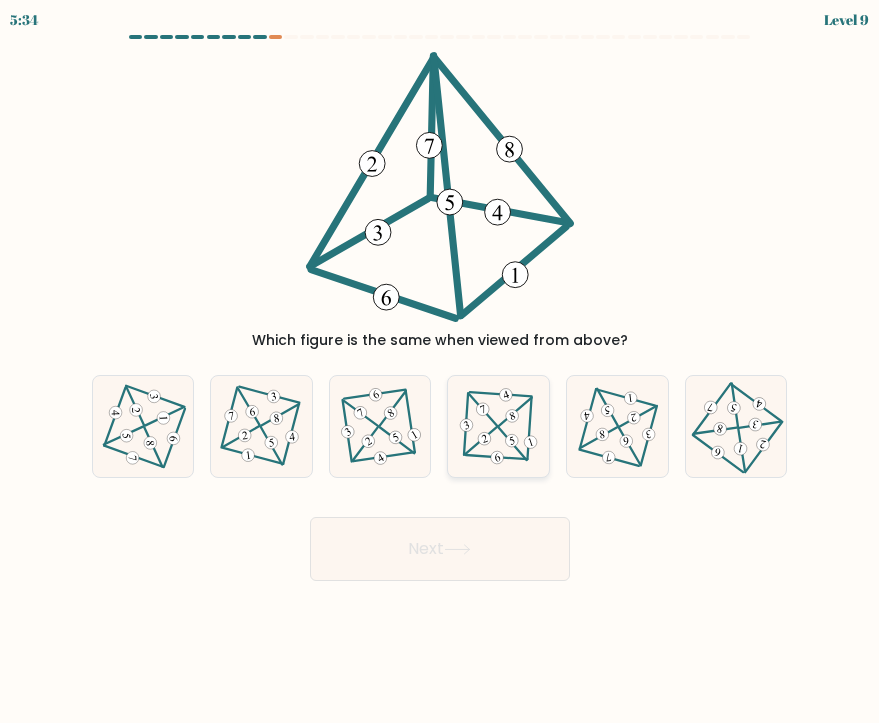 click 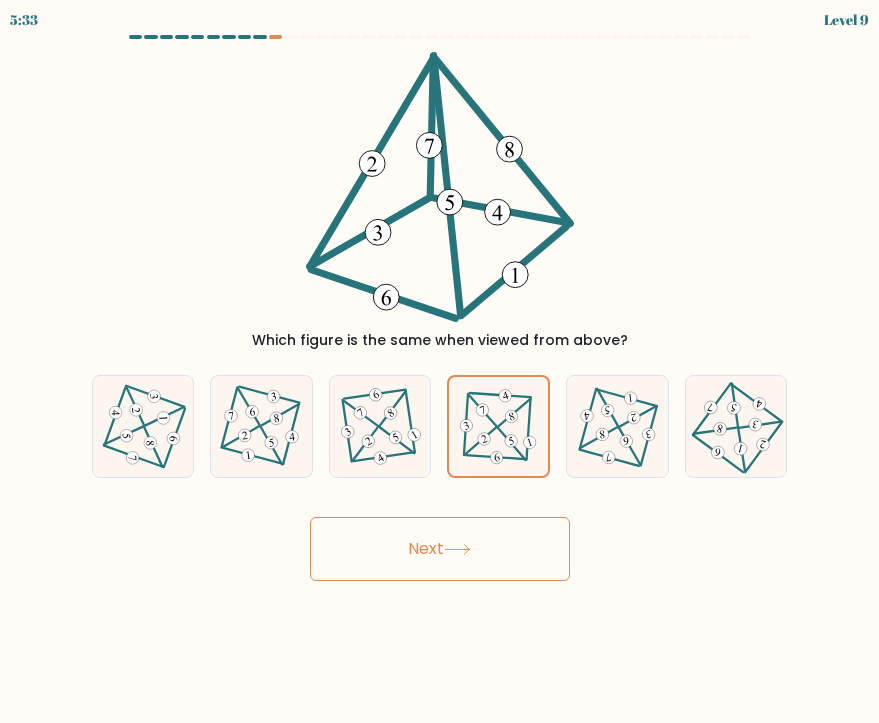 click on "Next" at bounding box center (440, 549) 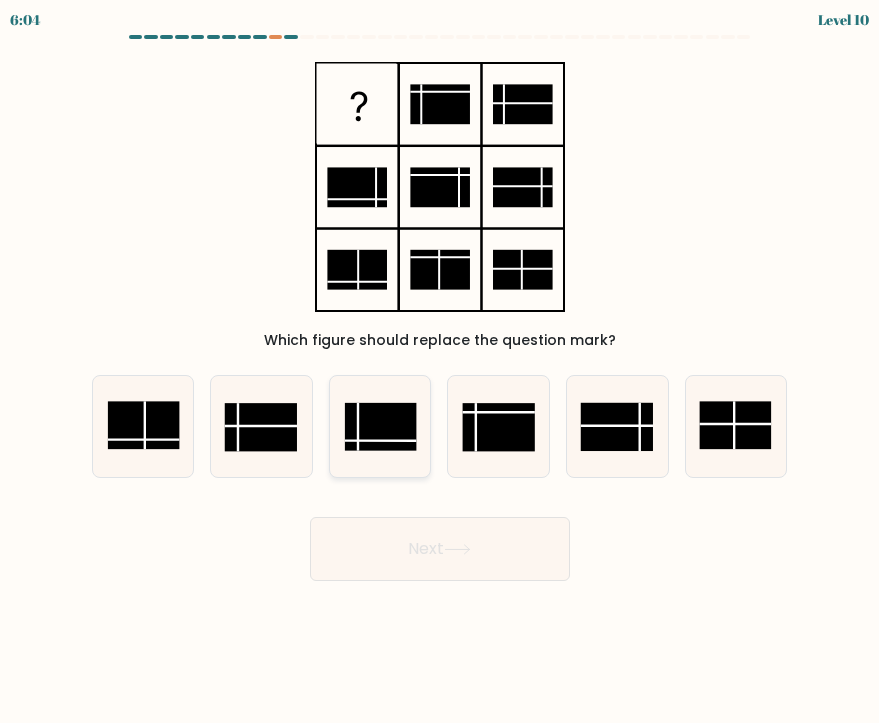 click 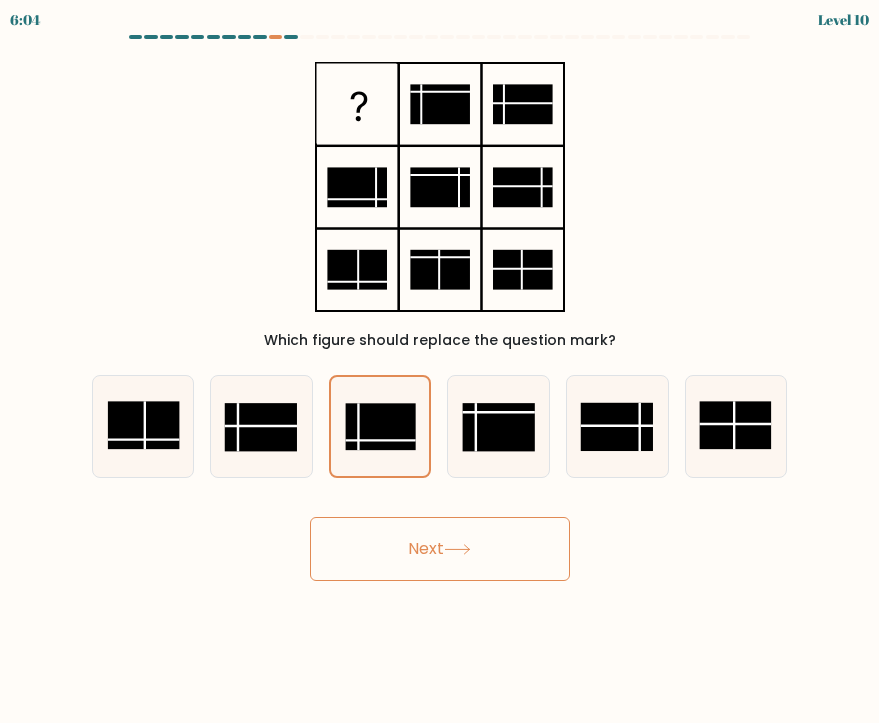 click on "Next" at bounding box center [440, 549] 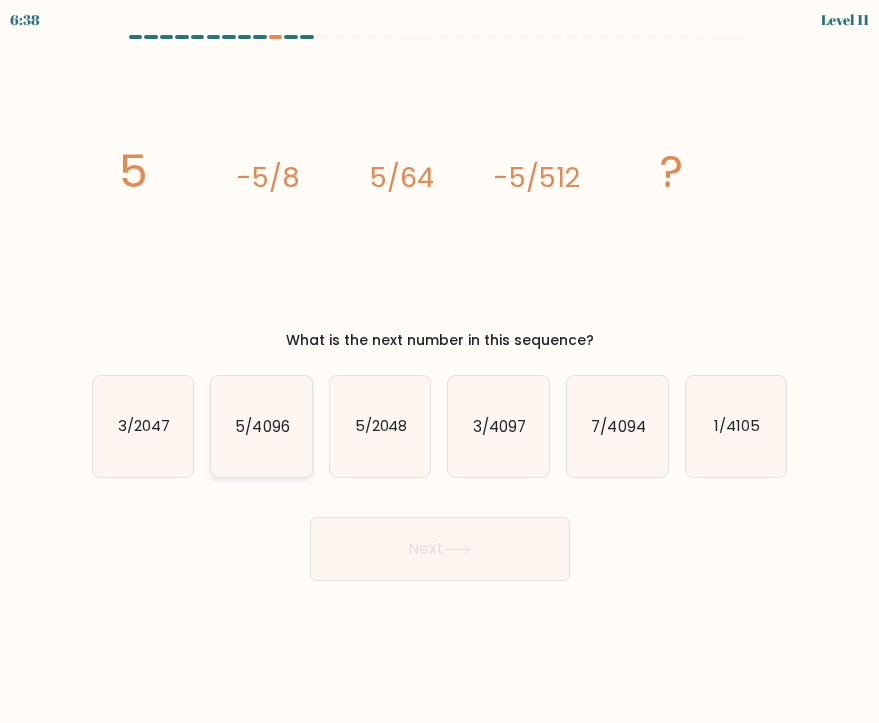 click on "5/4096" 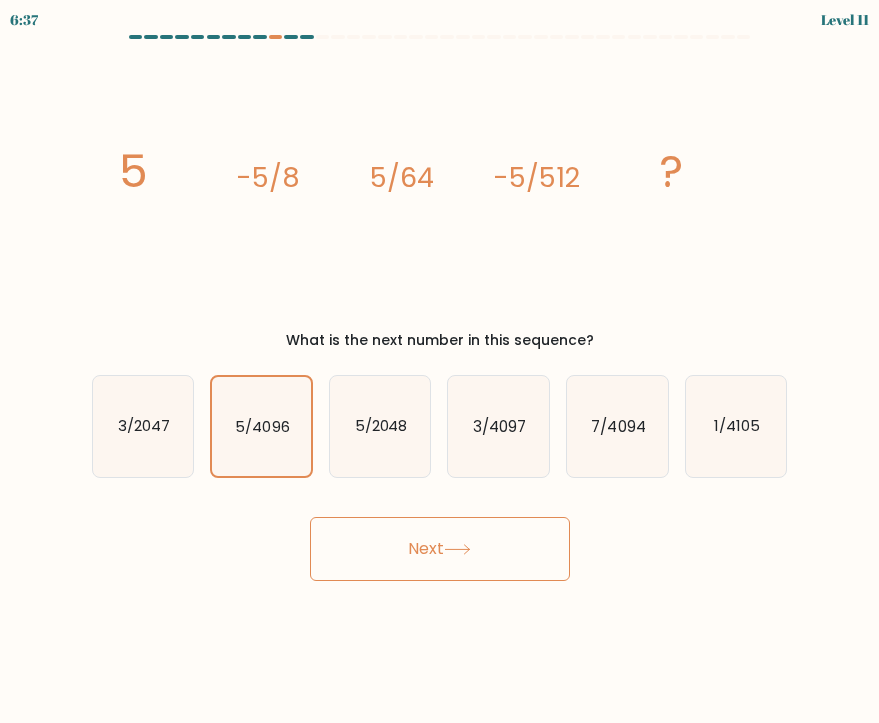 click on "Next" at bounding box center [440, 549] 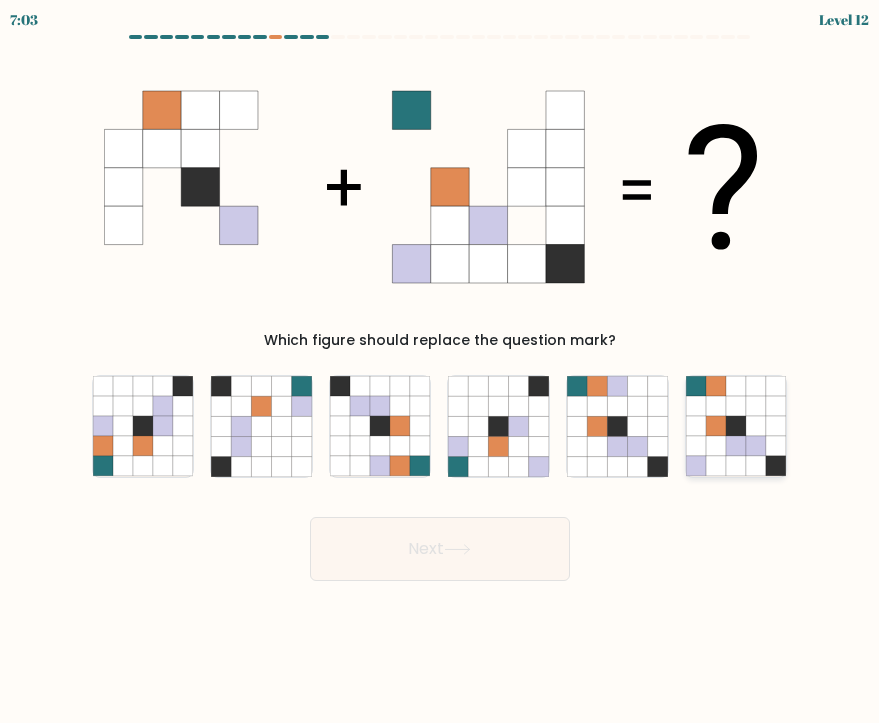 click 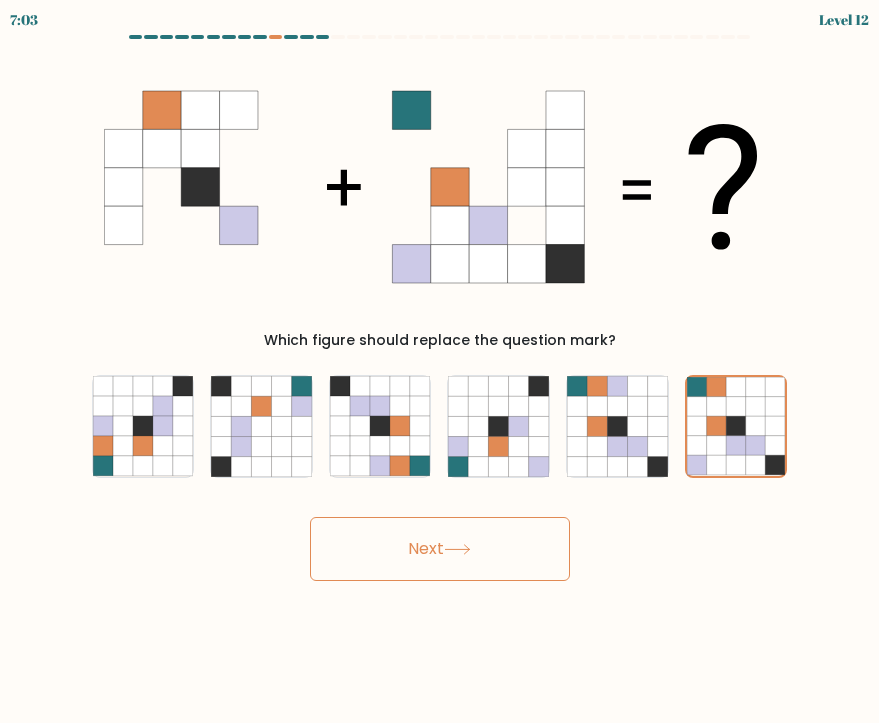 click on "Next" at bounding box center (440, 549) 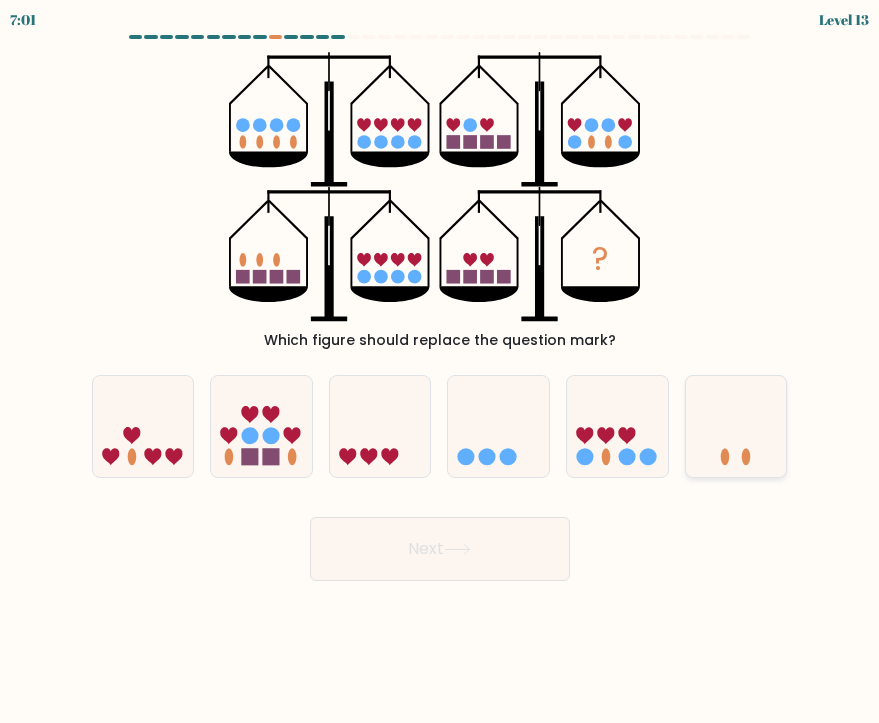 scroll, scrollTop: 0, scrollLeft: 0, axis: both 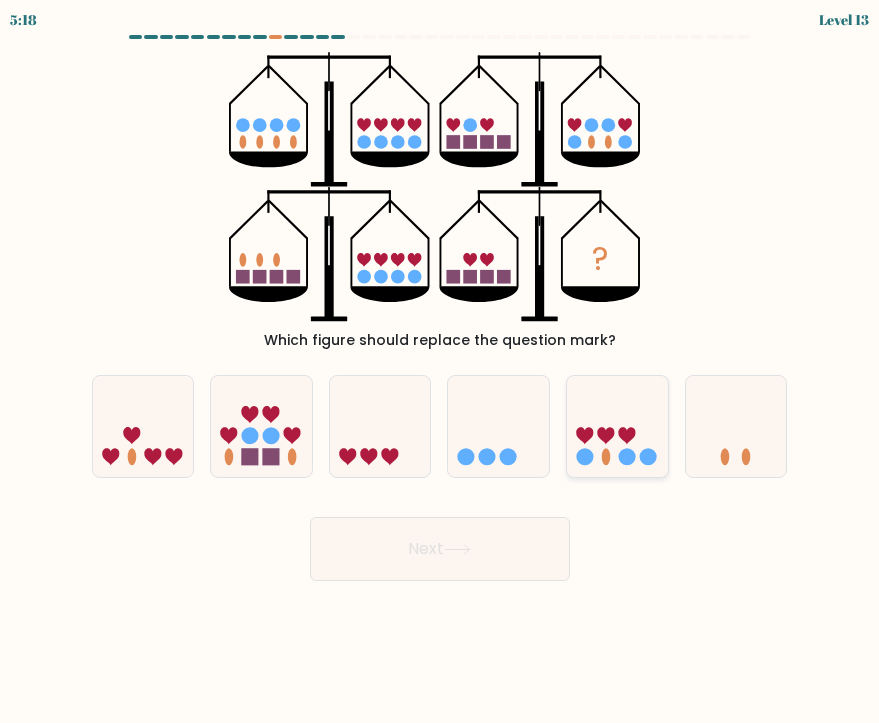 click 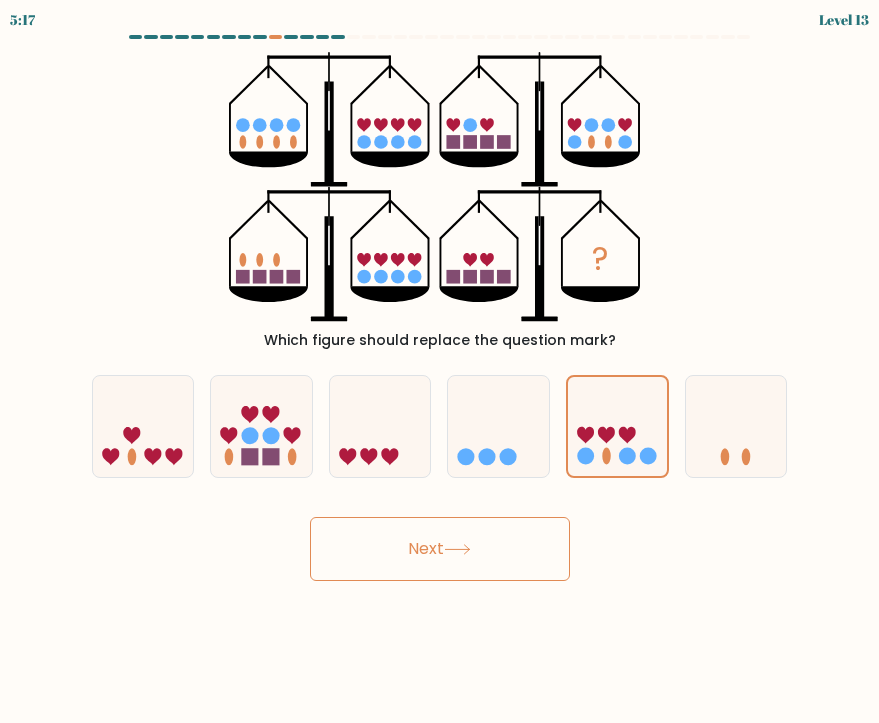 click 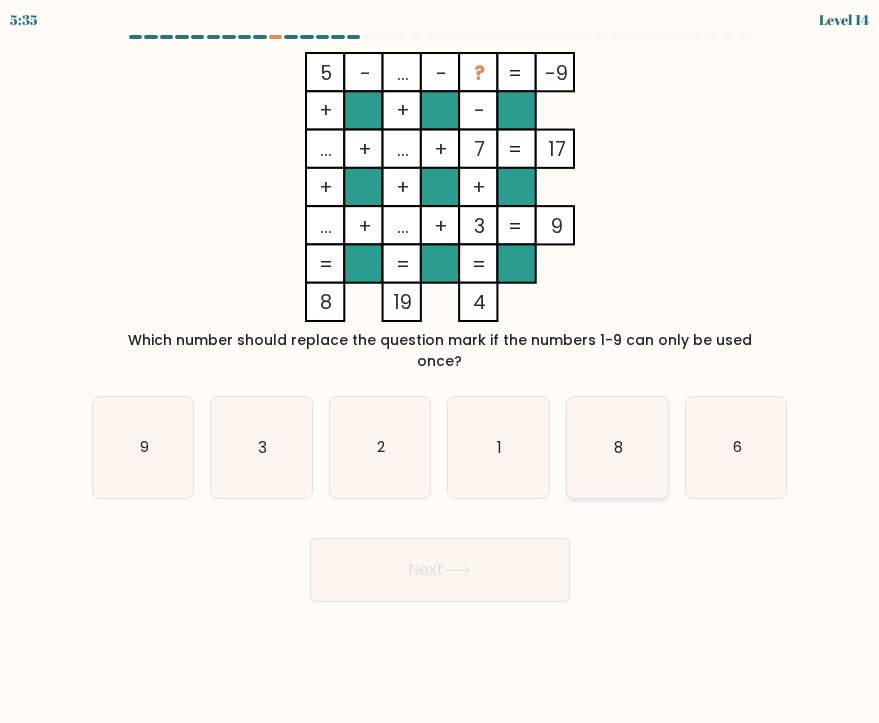click on "8" 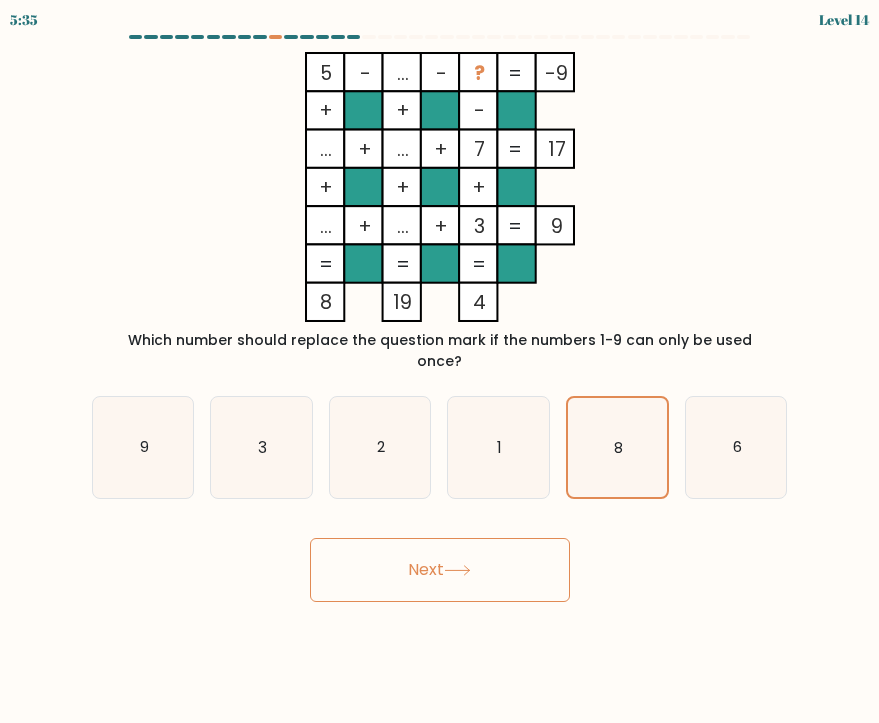 click on "Next" at bounding box center (440, 570) 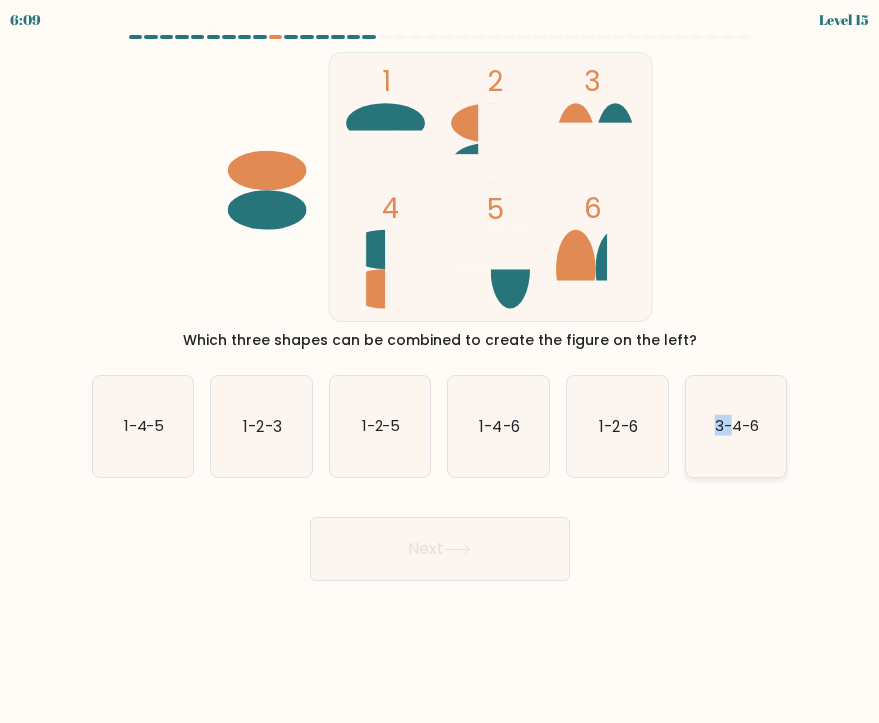 click on "3-4-6" 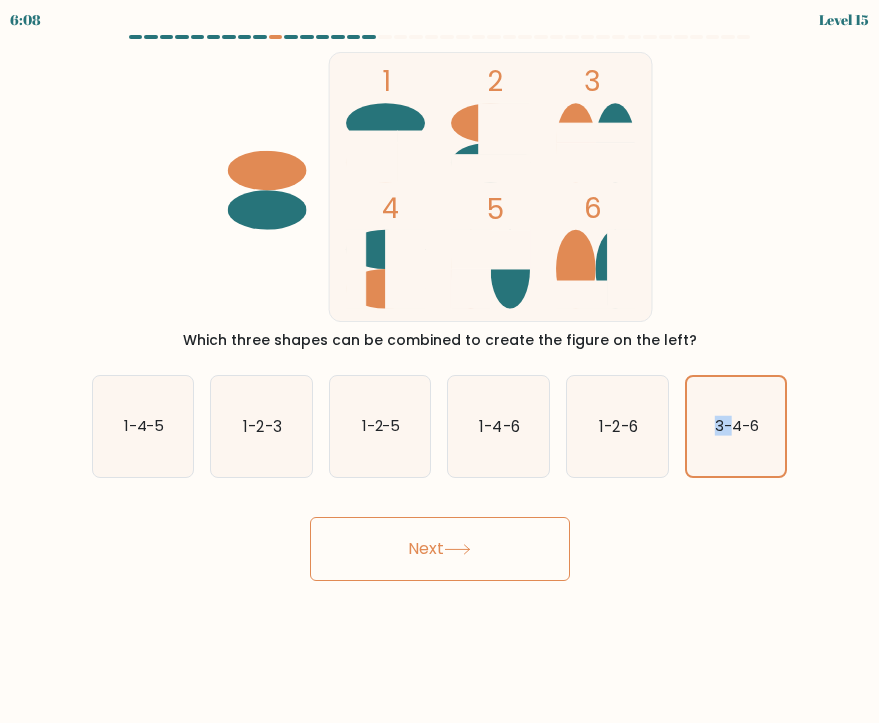 click on "Next" at bounding box center [440, 549] 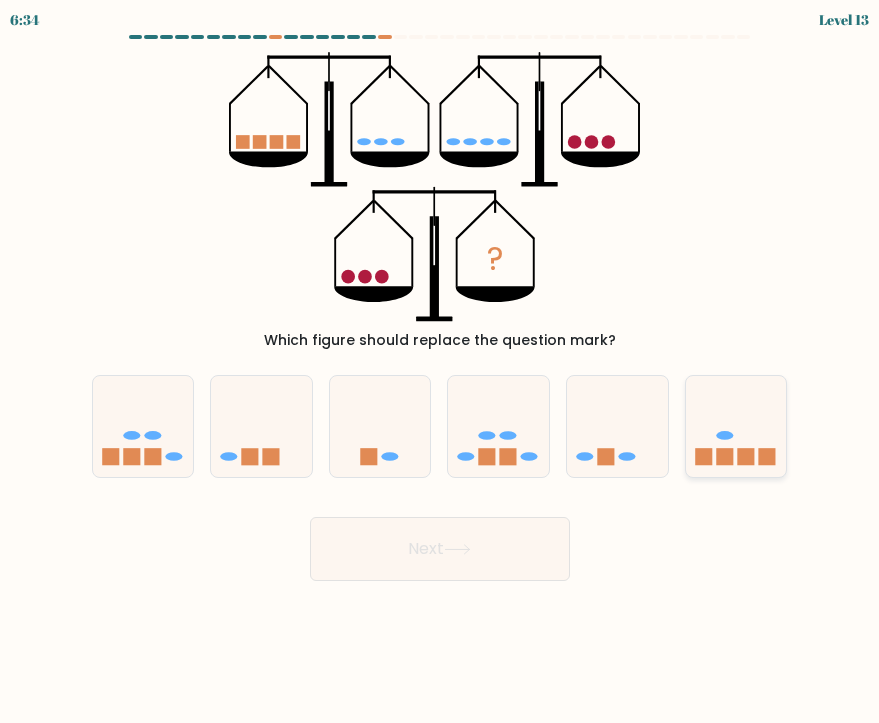 click 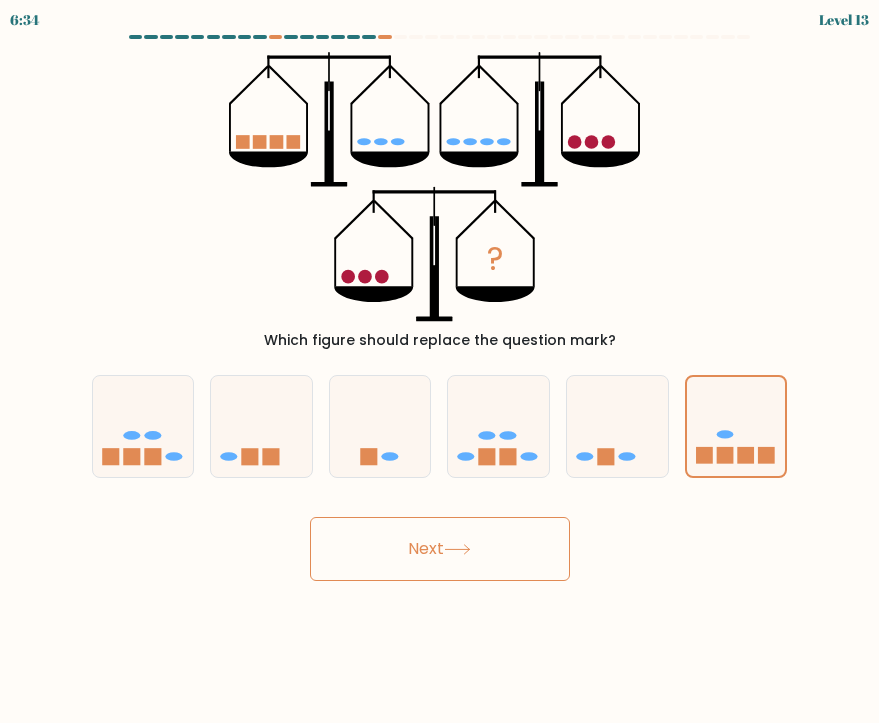click on "Next" at bounding box center [440, 549] 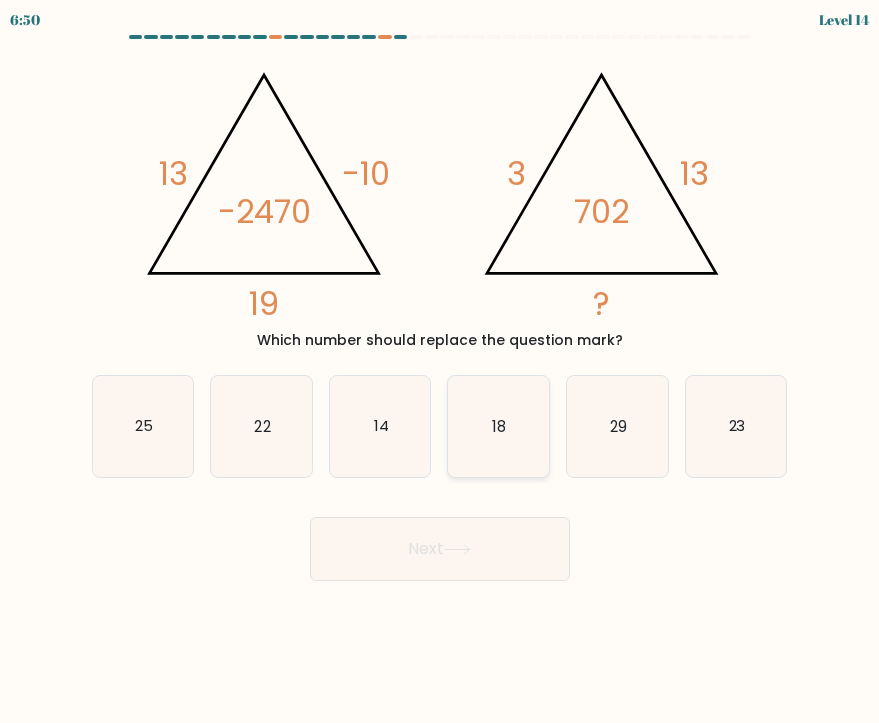 click on "18" 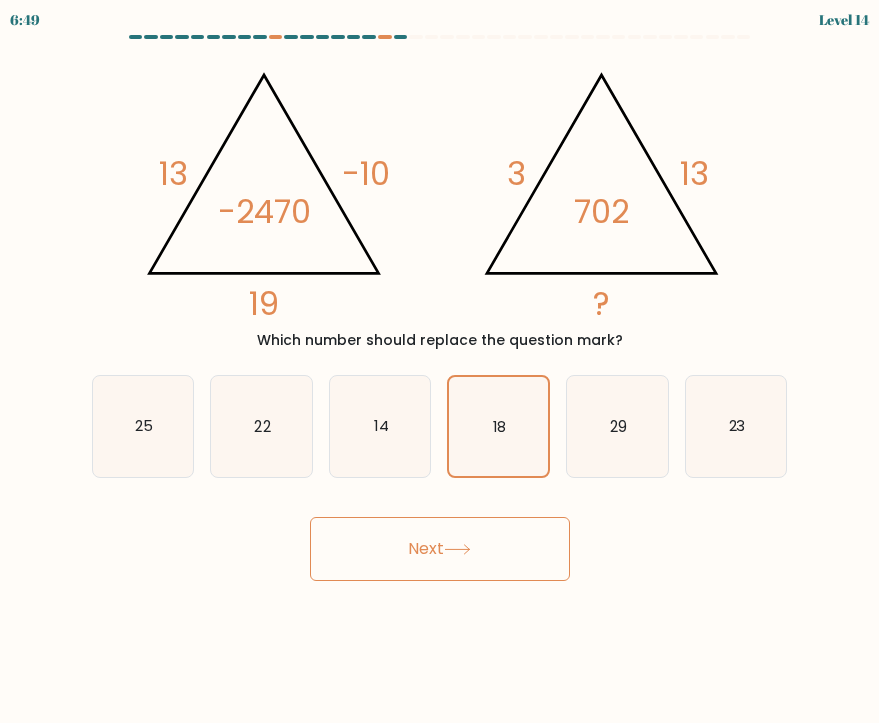 click on "Next" at bounding box center (440, 549) 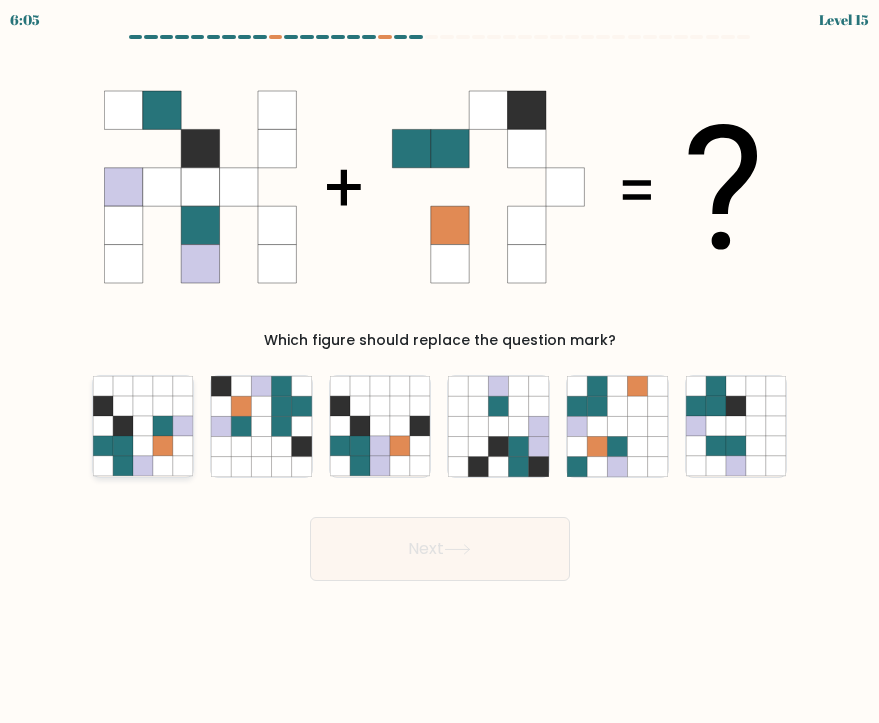 click 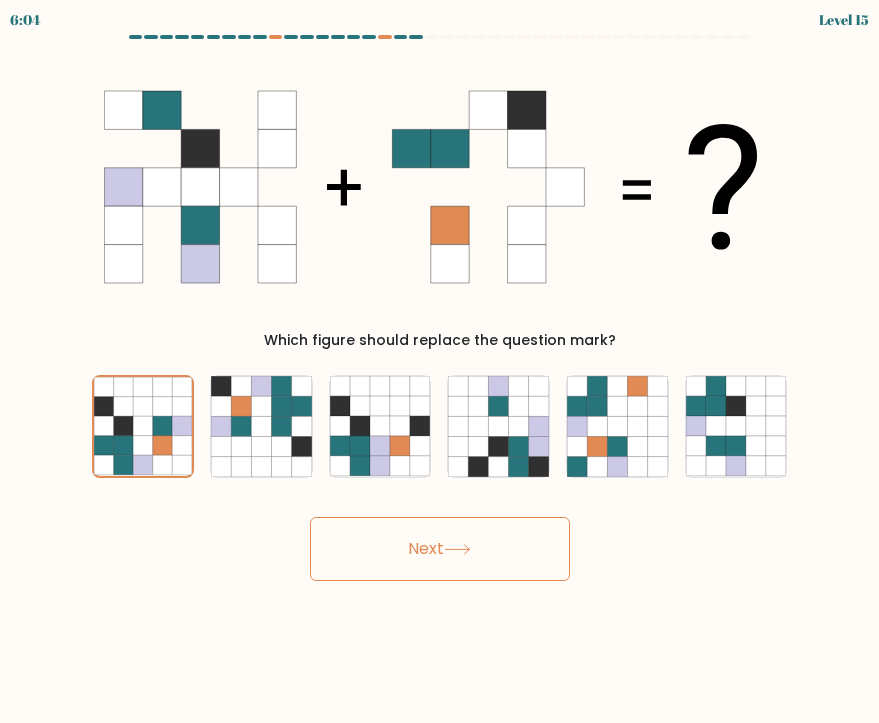 click on "Next" at bounding box center [440, 549] 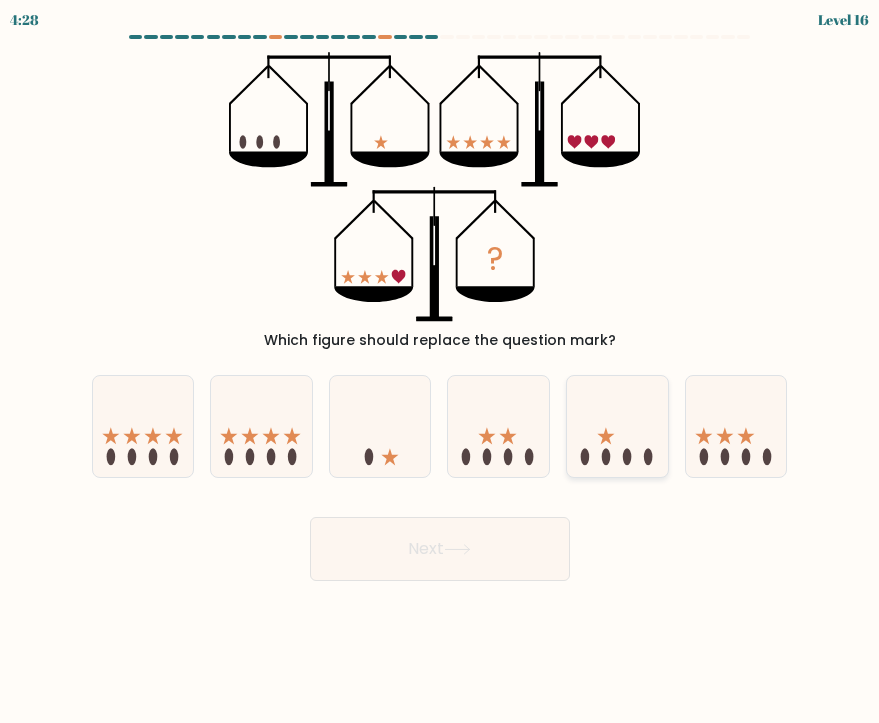 click 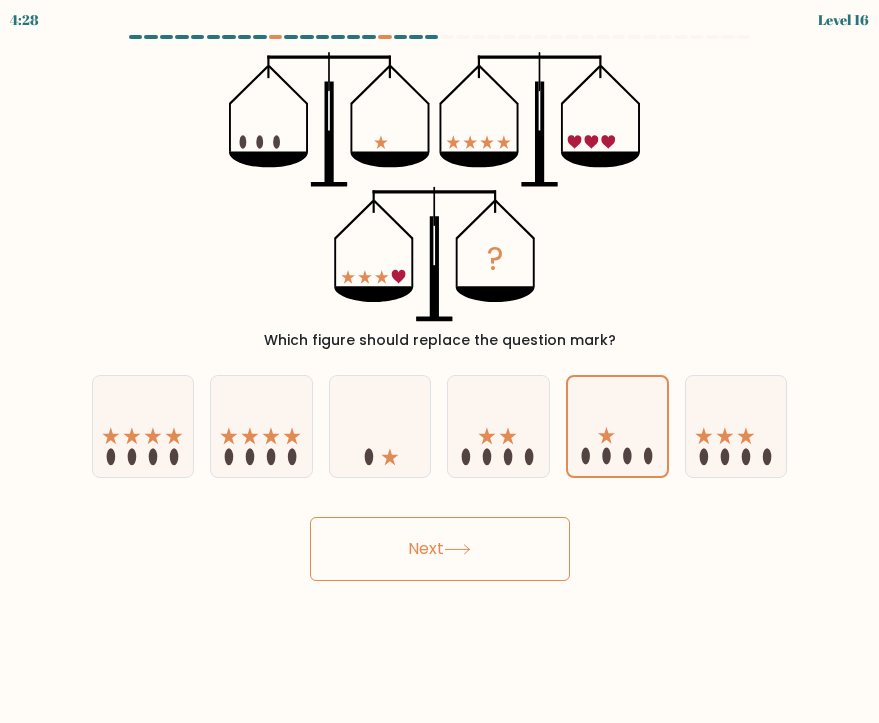 click on "Next" at bounding box center [440, 549] 